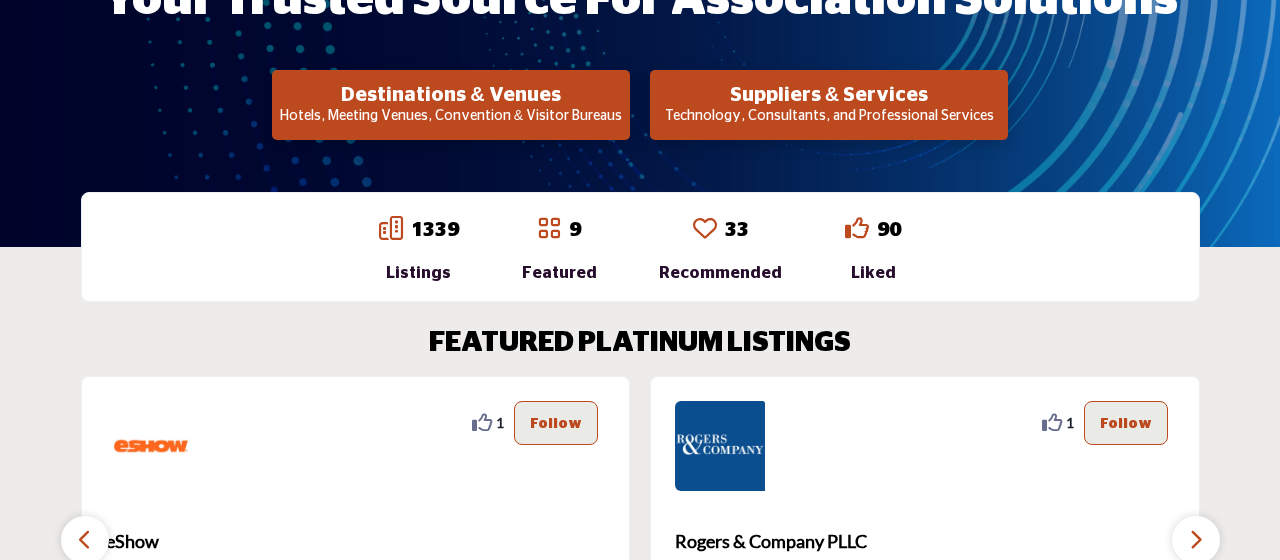 scroll, scrollTop: 282, scrollLeft: 0, axis: vertical 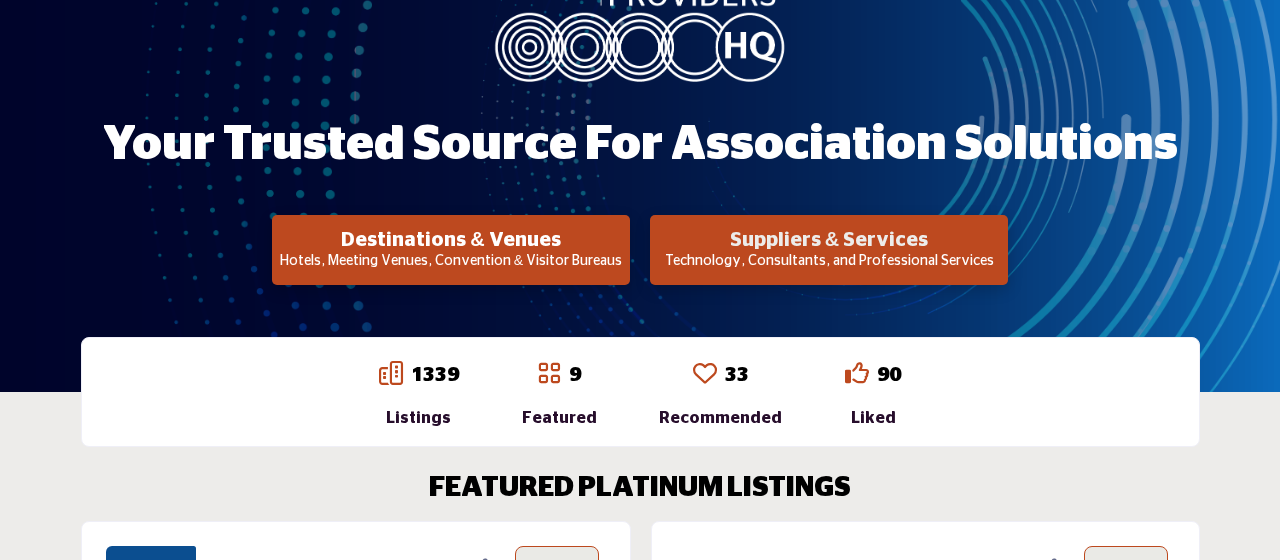 click on "Suppliers & Services" at bounding box center [451, 240] 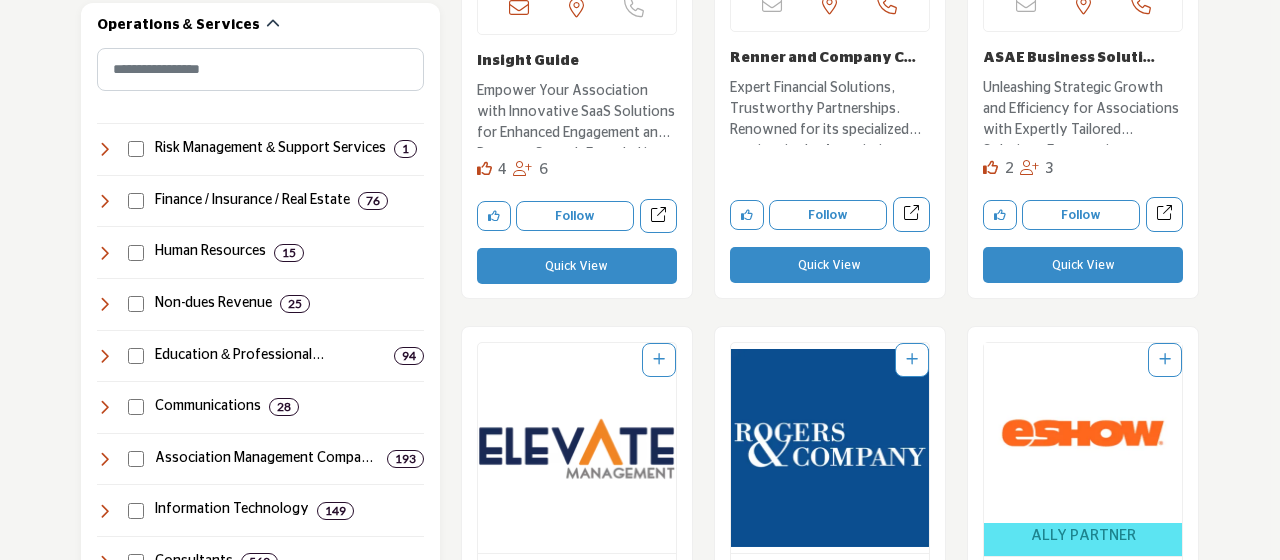 scroll, scrollTop: 989, scrollLeft: 0, axis: vertical 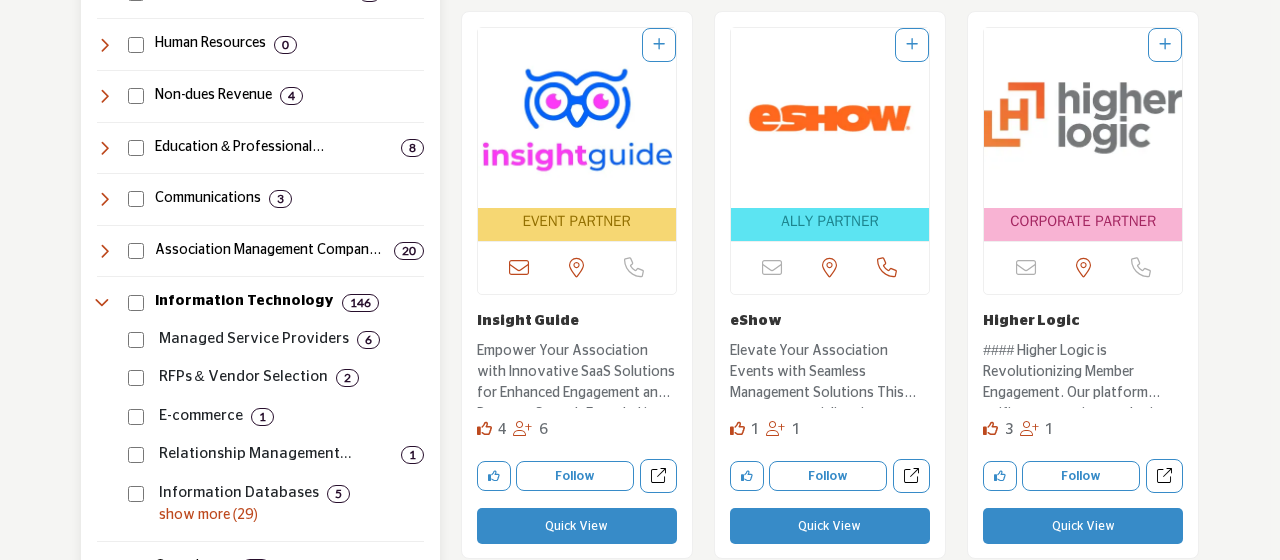 click on "show more (29)" at bounding box center [291, 515] 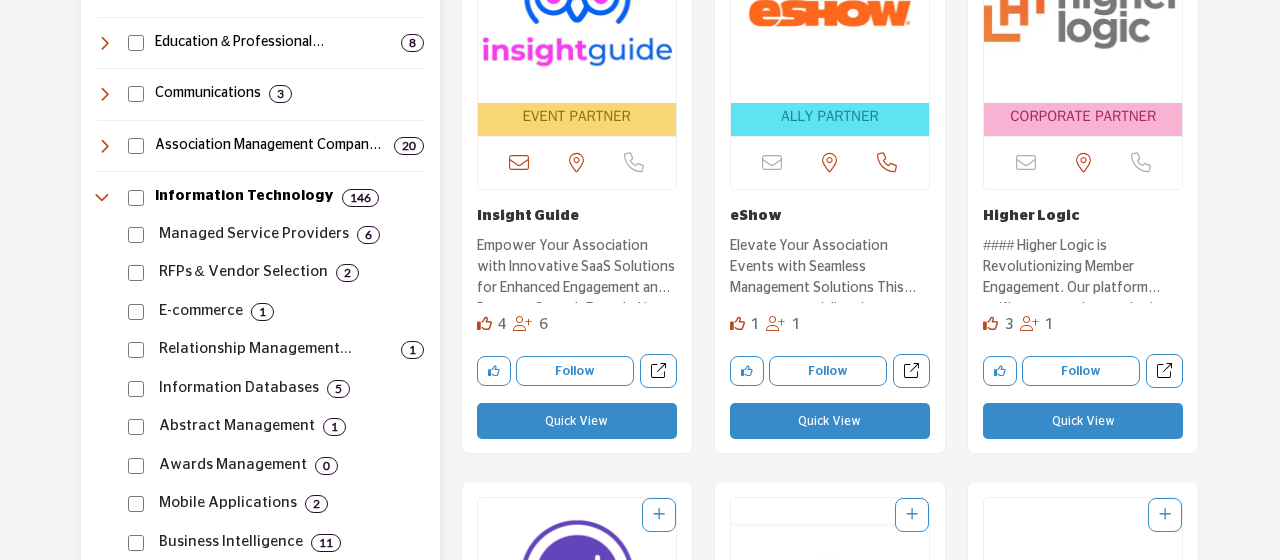 scroll, scrollTop: 1272, scrollLeft: 0, axis: vertical 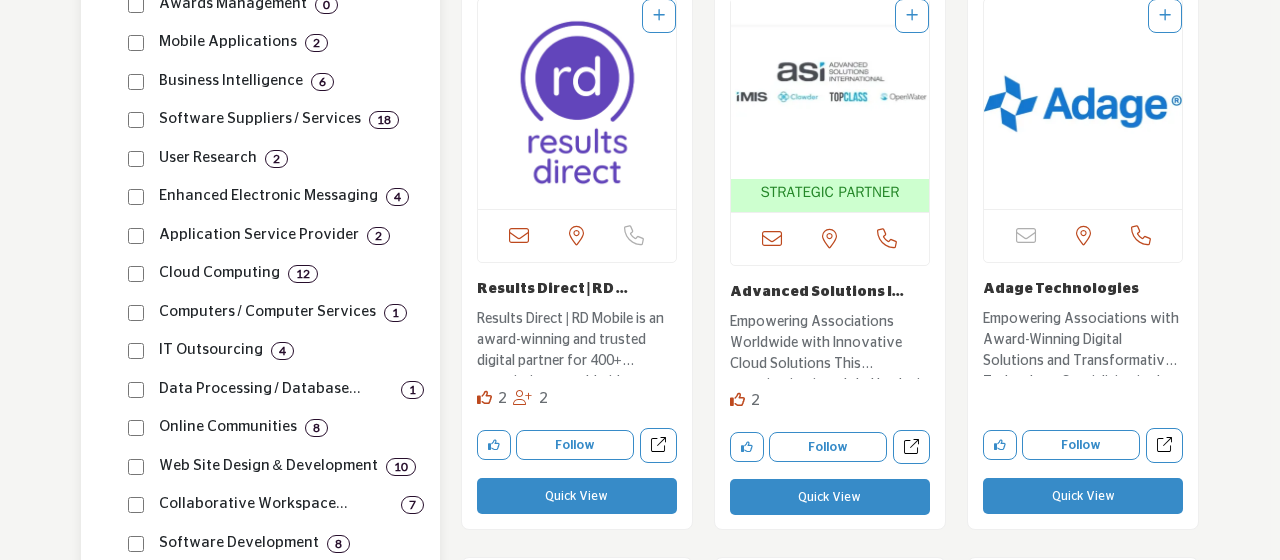 click on "4" at bounding box center (282, 351) 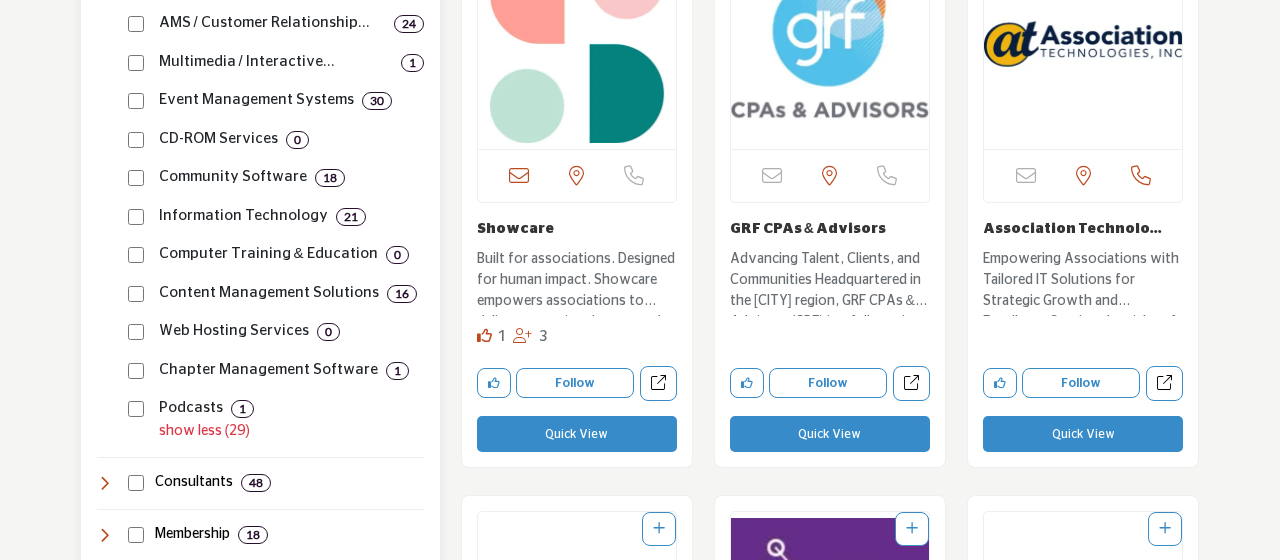 scroll, scrollTop: 2402, scrollLeft: 0, axis: vertical 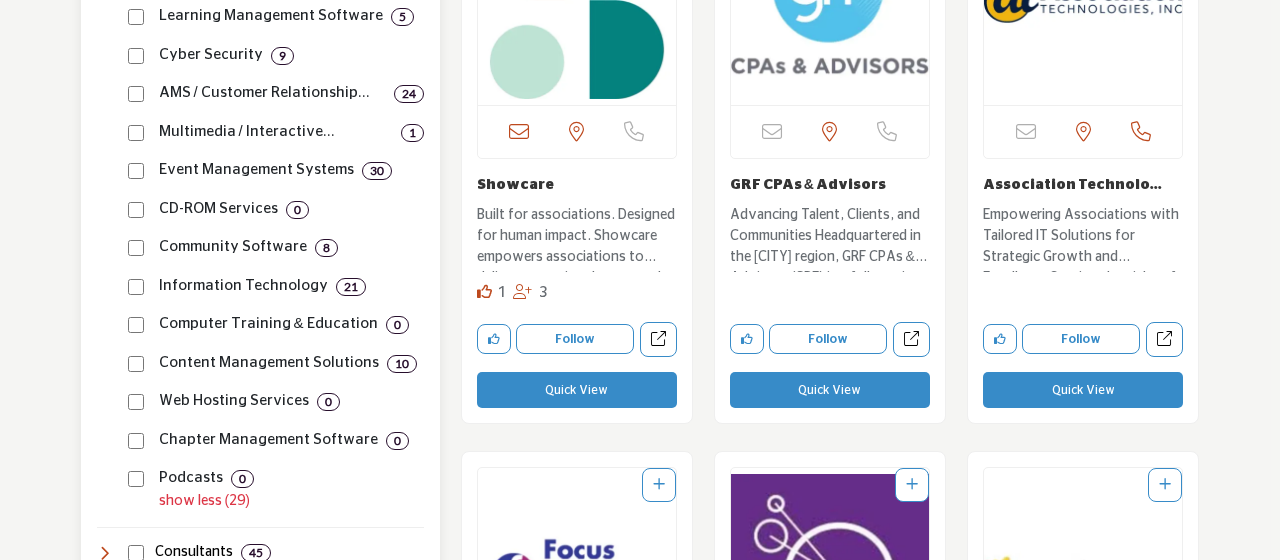 click on "Multimedia / Interactive Technologi...
1" at bounding box center (272, 125) 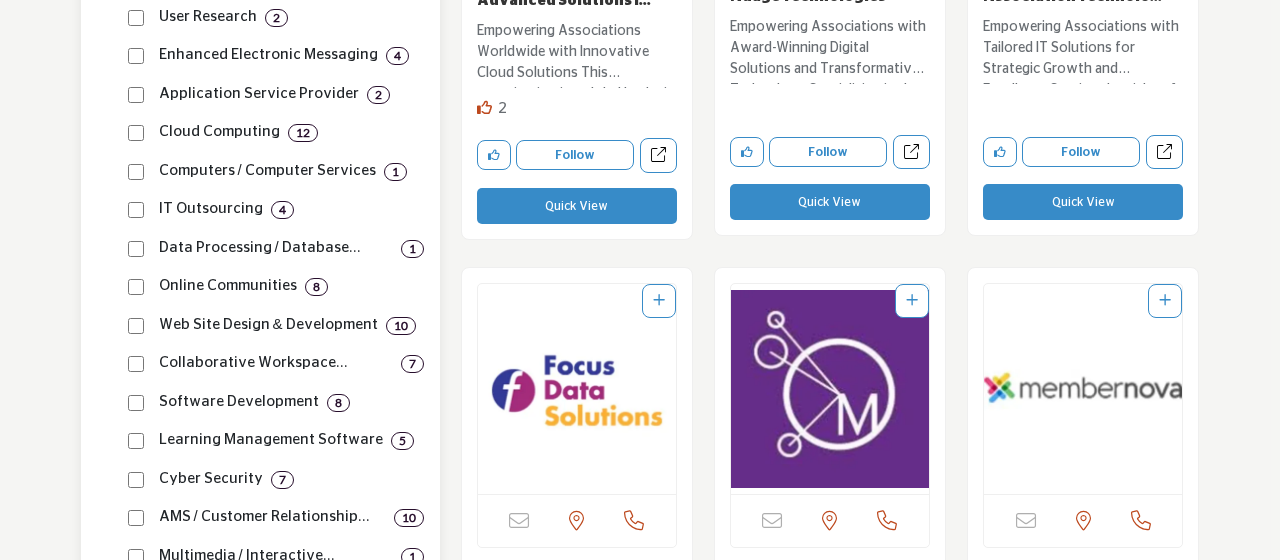 scroll, scrollTop: 1978, scrollLeft: 0, axis: vertical 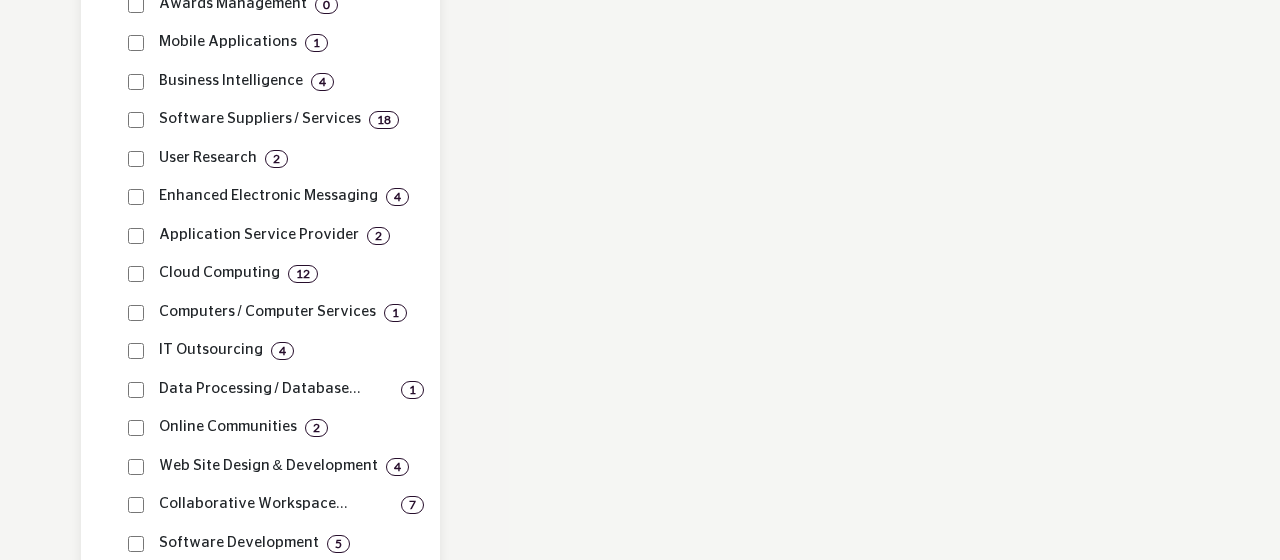 click on "Enhanced Electronic Messaging
4" at bounding box center [272, 189] 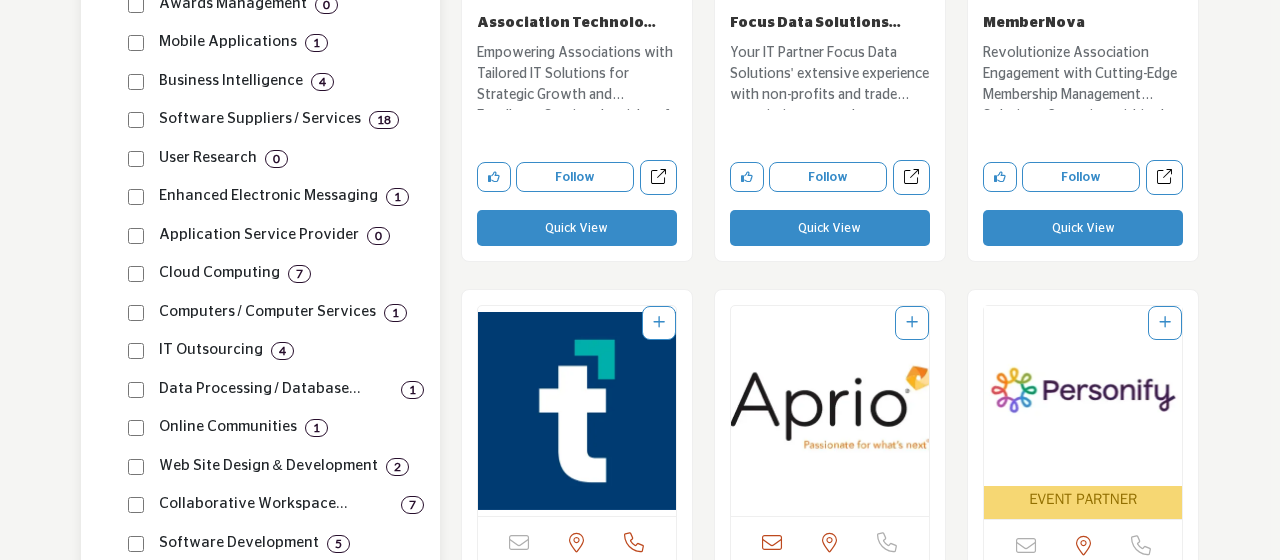 scroll, scrollTop: 1413, scrollLeft: 0, axis: vertical 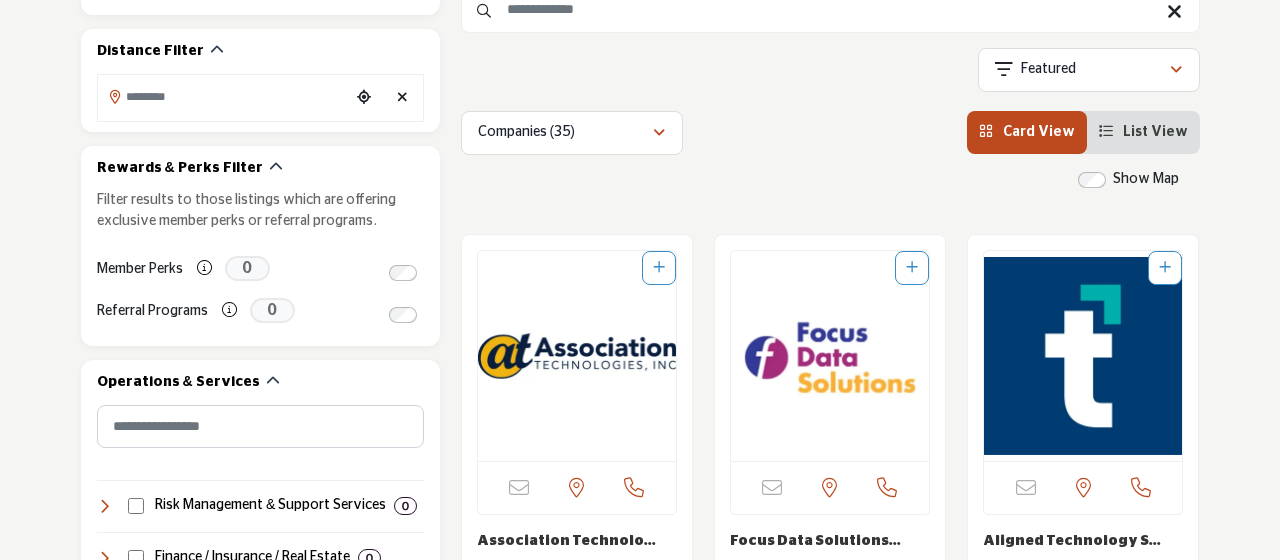 click on "Show Map" at bounding box center (1146, 179) 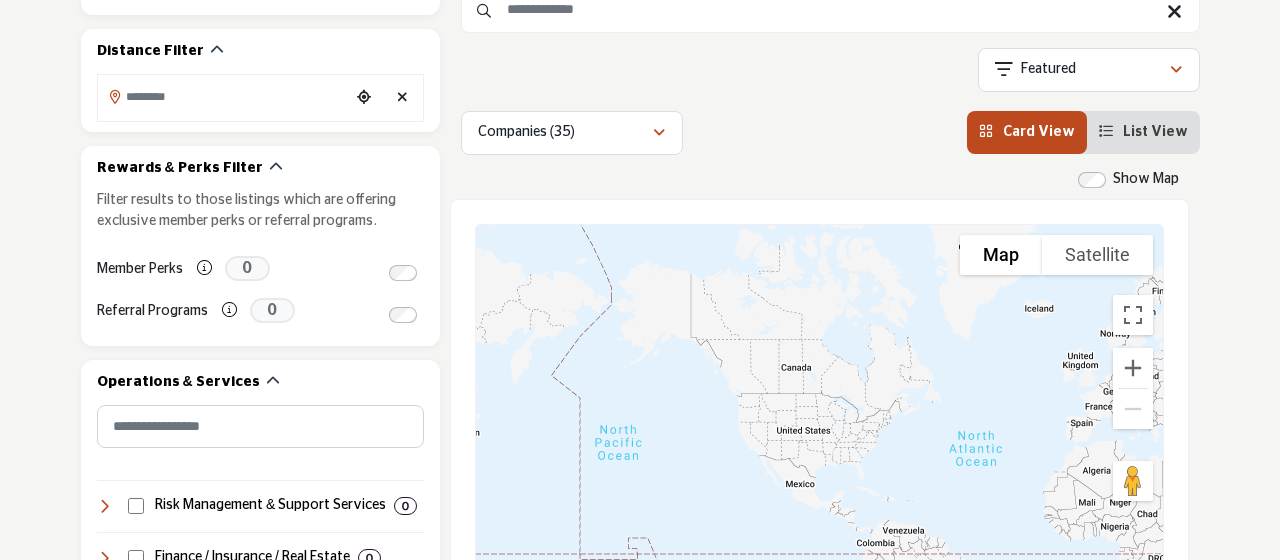 drag, startPoint x: 651, startPoint y: 327, endPoint x: 890, endPoint y: 537, distance: 318.15247 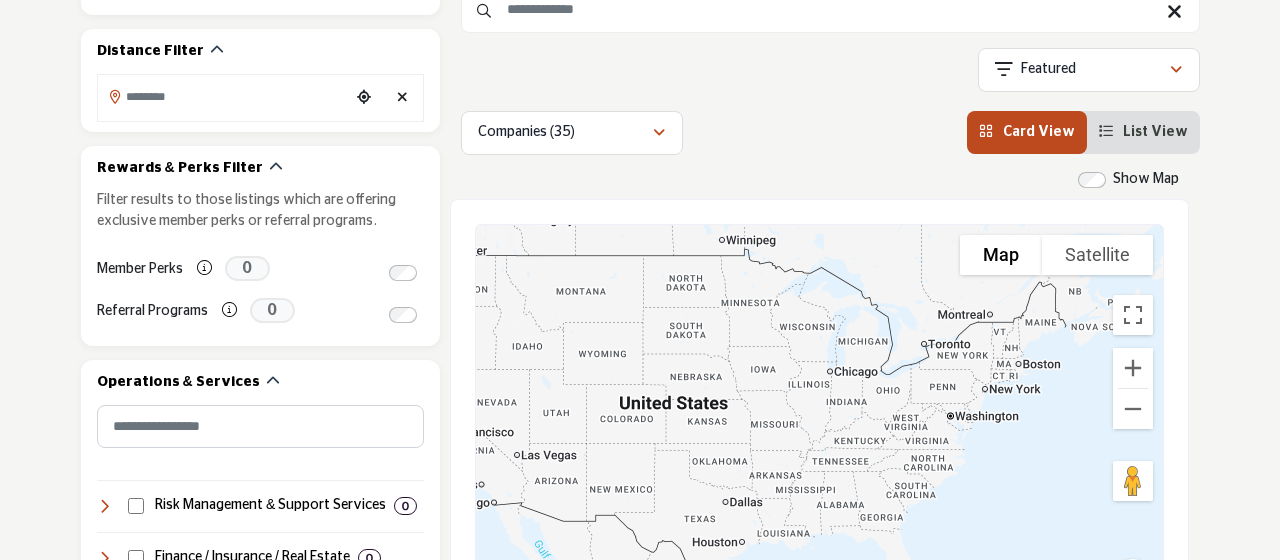 drag, startPoint x: 908, startPoint y: 459, endPoint x: 959, endPoint y: 526, distance: 84.20214 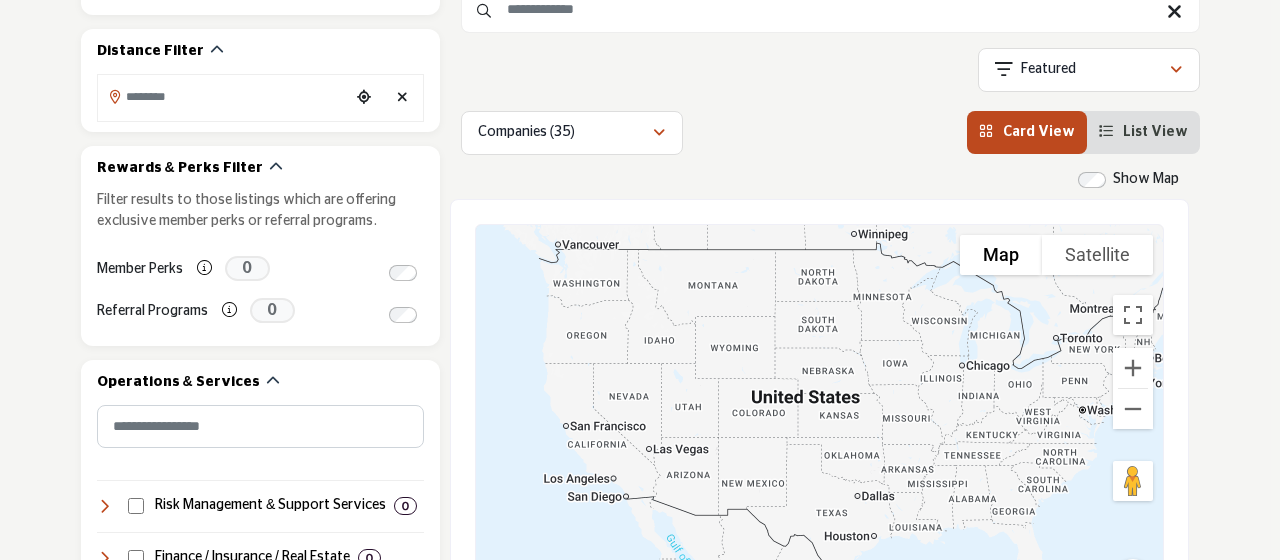 drag, startPoint x: 882, startPoint y: 439, endPoint x: 968, endPoint y: 437, distance: 86.023254 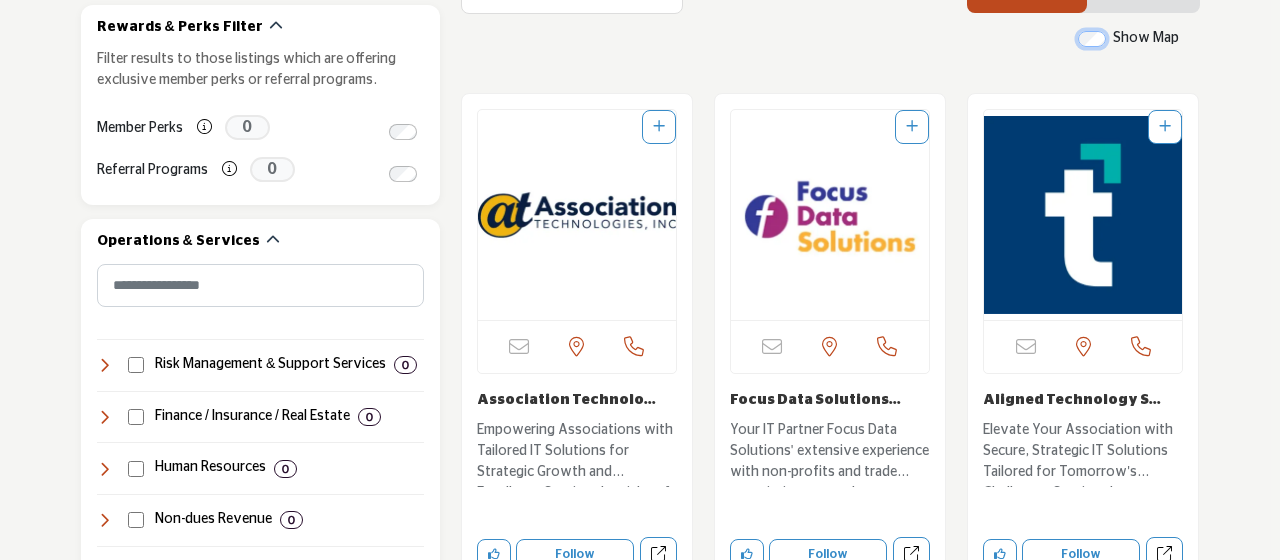 scroll, scrollTop: 848, scrollLeft: 0, axis: vertical 